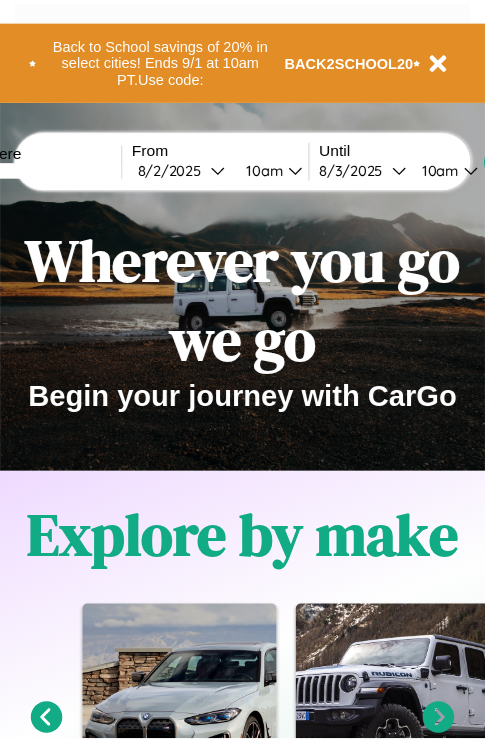 scroll, scrollTop: 0, scrollLeft: 0, axis: both 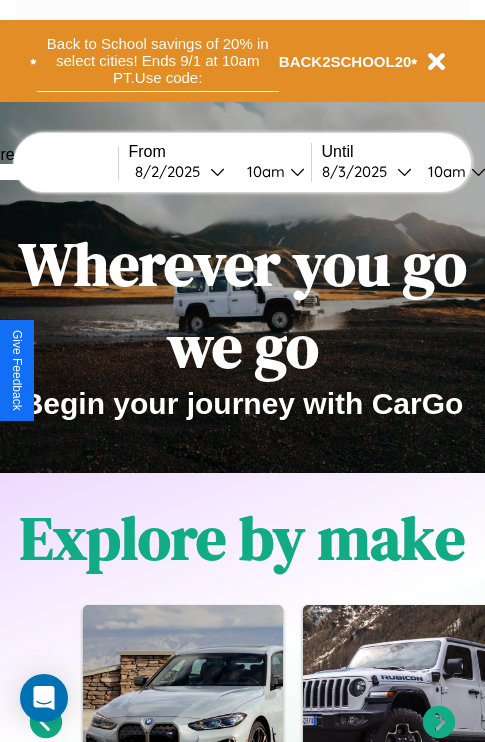 click on "Back to School savings of 20% in select cities! Ends 9/1 at 10am PT.  Use code:" at bounding box center [158, 61] 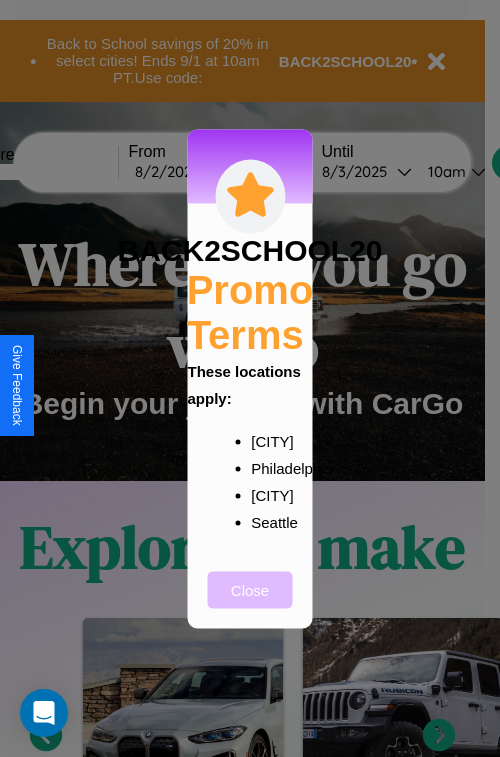 click on "Close" at bounding box center (250, 589) 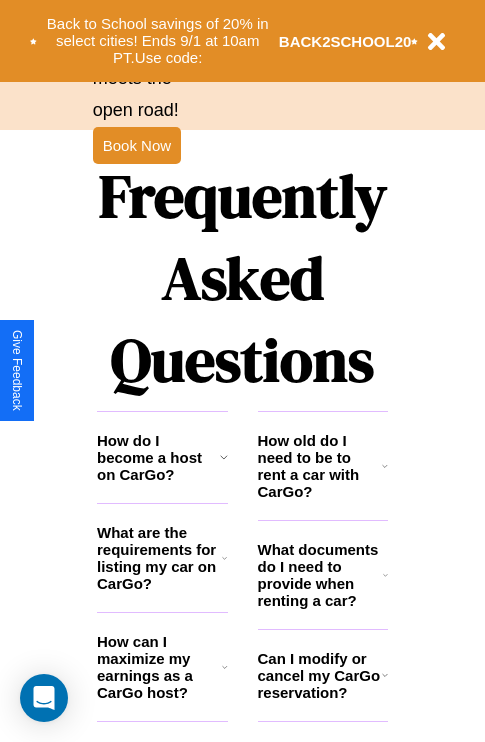 scroll, scrollTop: 2423, scrollLeft: 0, axis: vertical 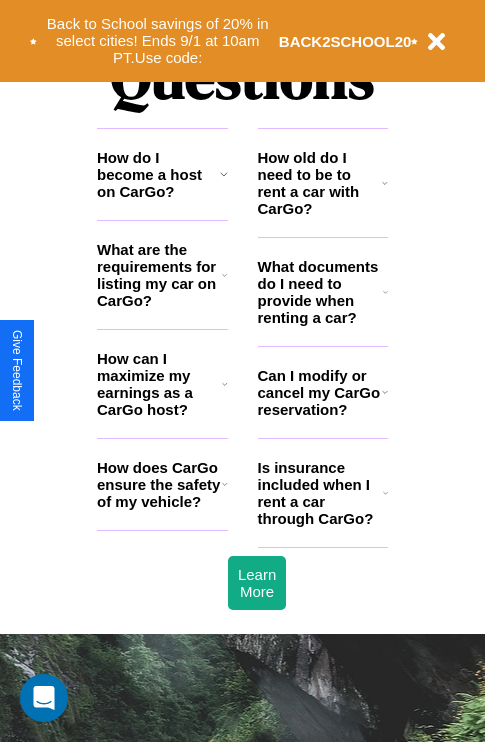 click on "How old do I need to be to rent a car with CarGo?" at bounding box center [320, 183] 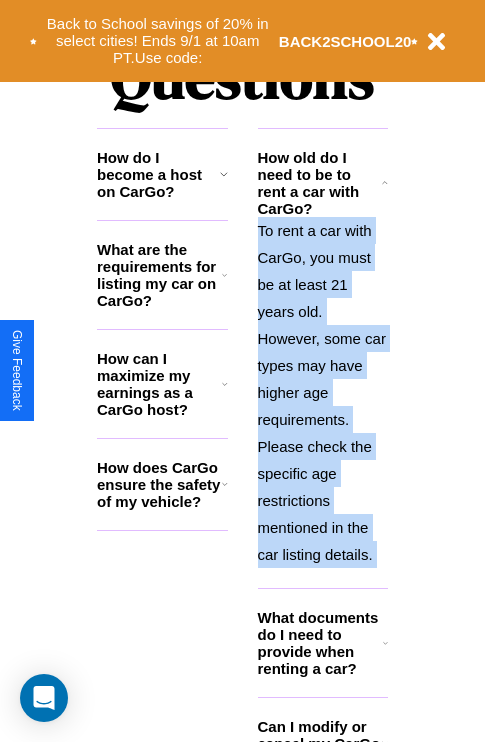 scroll, scrollTop: 2465, scrollLeft: 0, axis: vertical 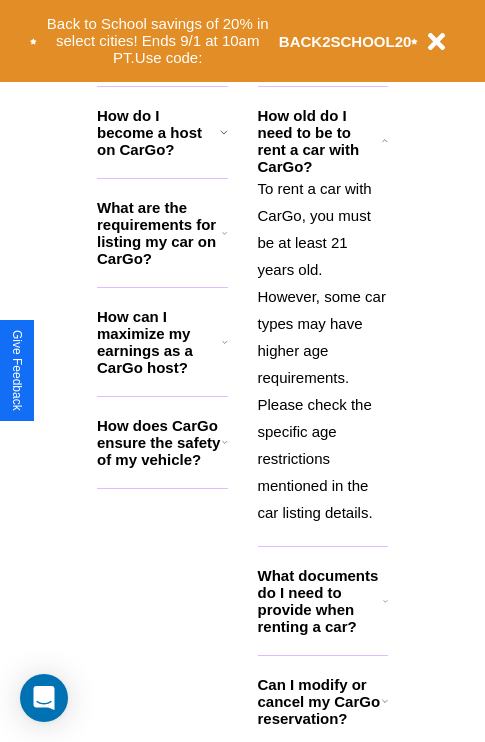 click 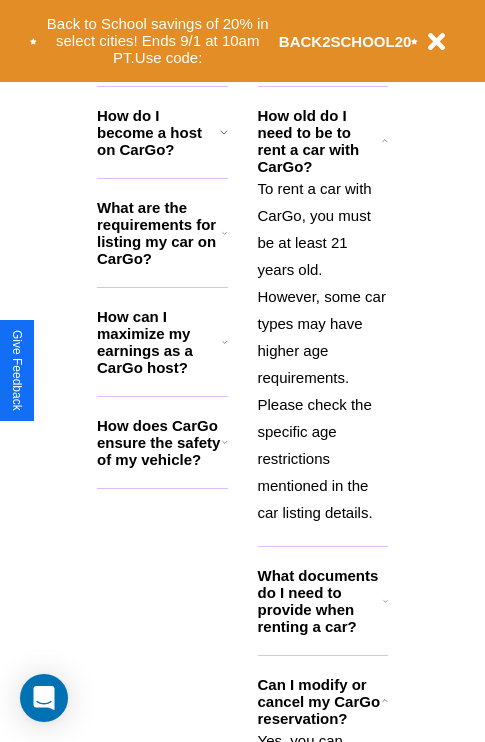 click 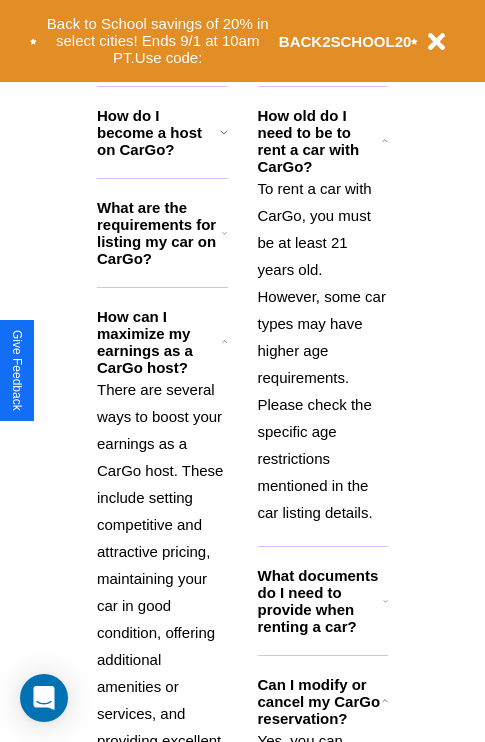 click on "What documents do I need to provide when renting a car?" at bounding box center (321, 601) 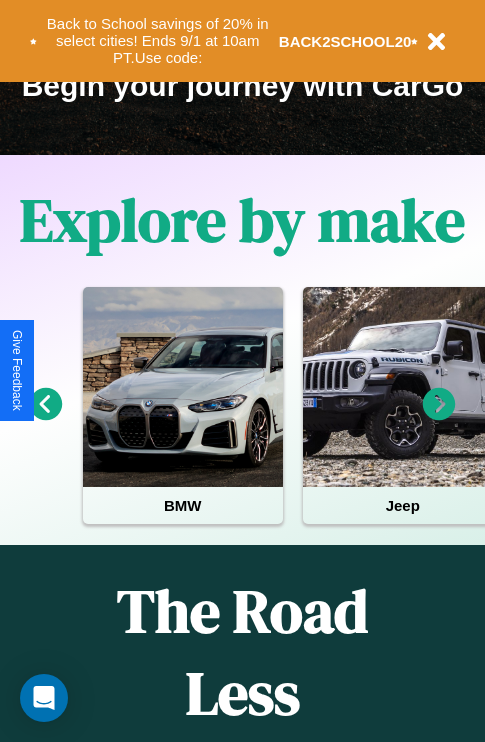 scroll, scrollTop: 308, scrollLeft: 0, axis: vertical 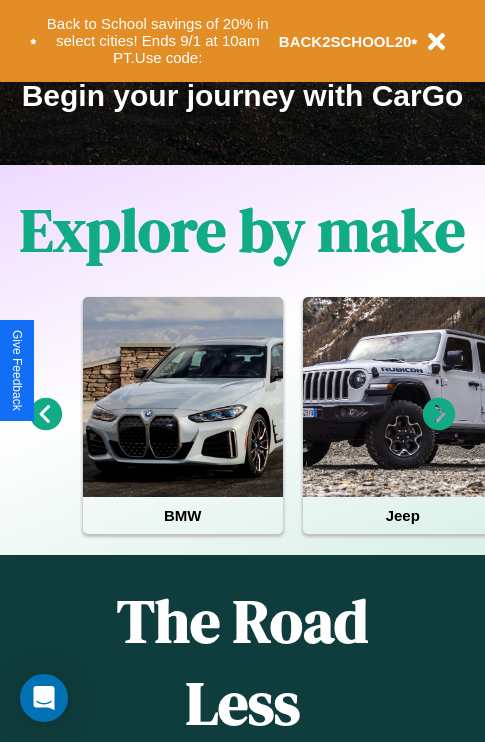click 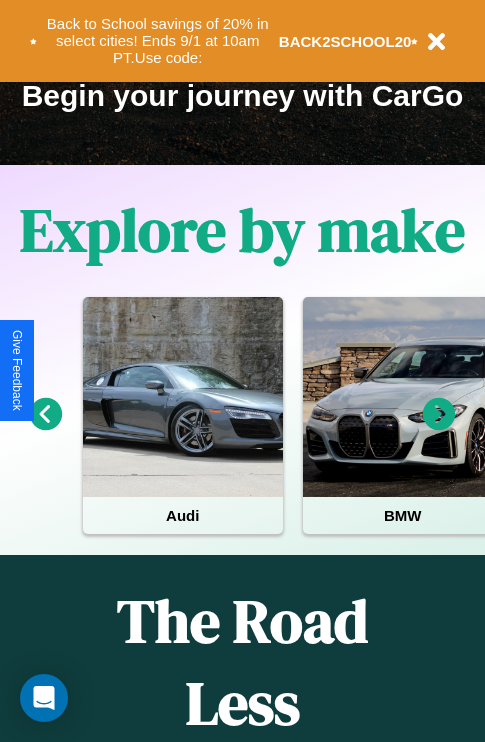 click 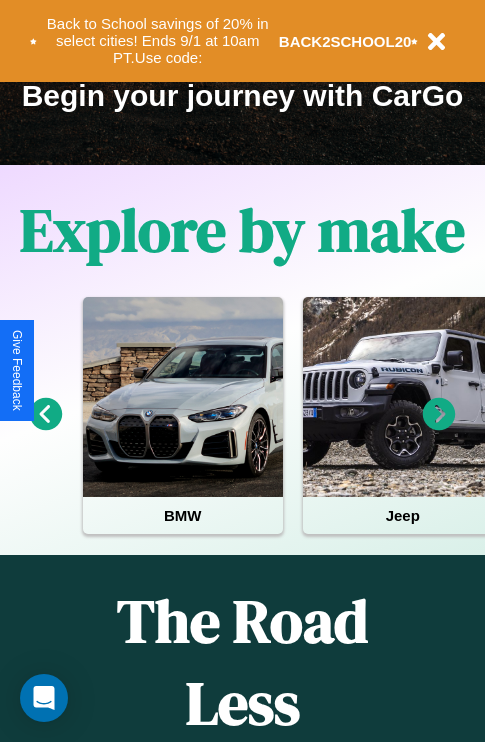 click 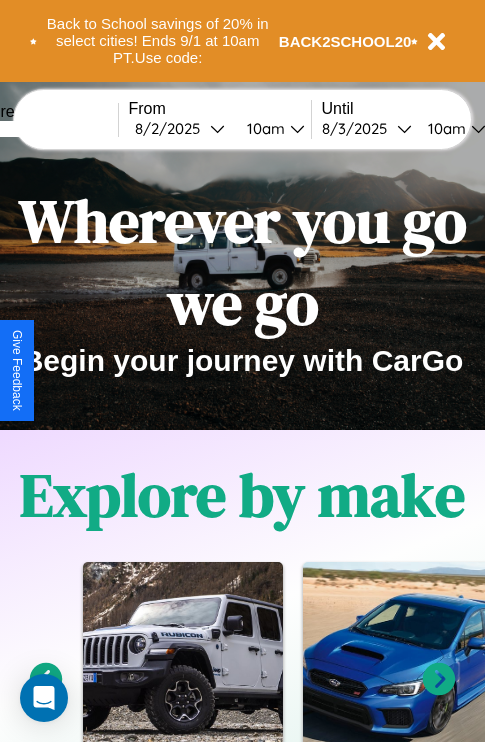 scroll, scrollTop: 0, scrollLeft: 0, axis: both 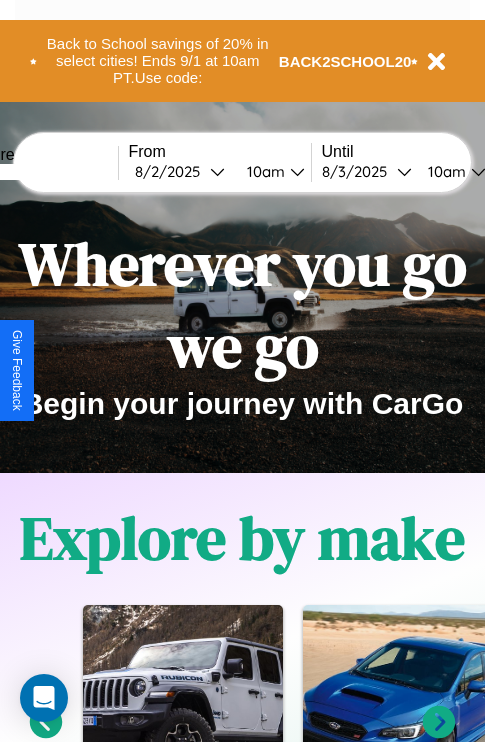 click at bounding box center (43, 172) 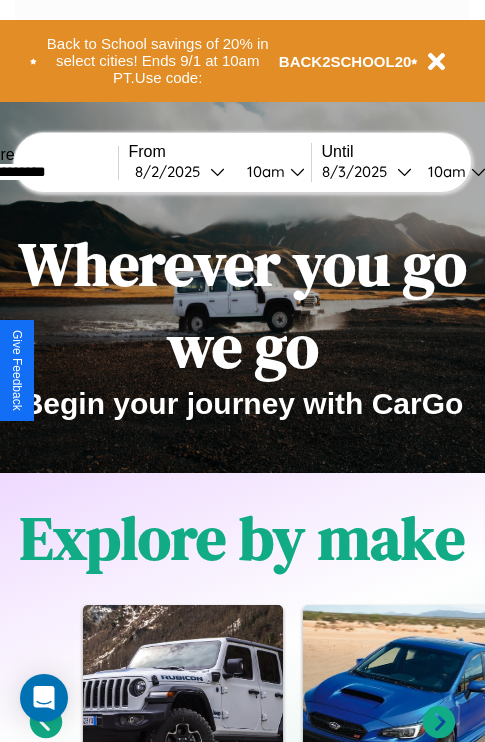 type on "**********" 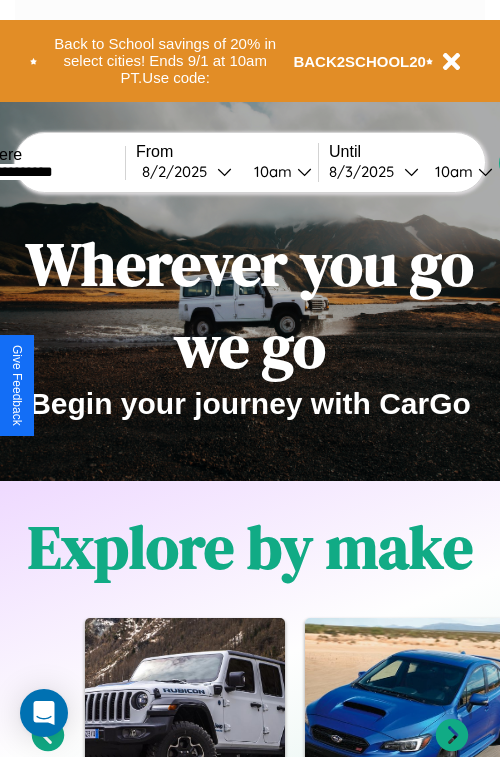 select on "*" 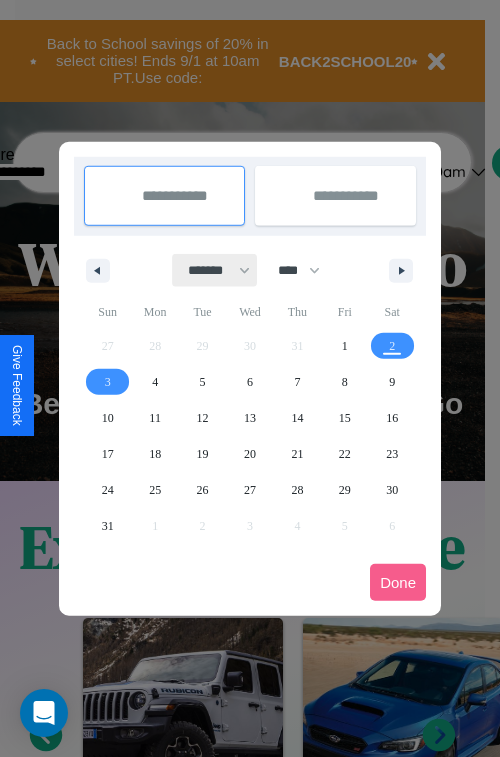 click on "******* ******** ***** ***** *** **** **** ****** ********* ******* ******** ********" at bounding box center (215, 270) 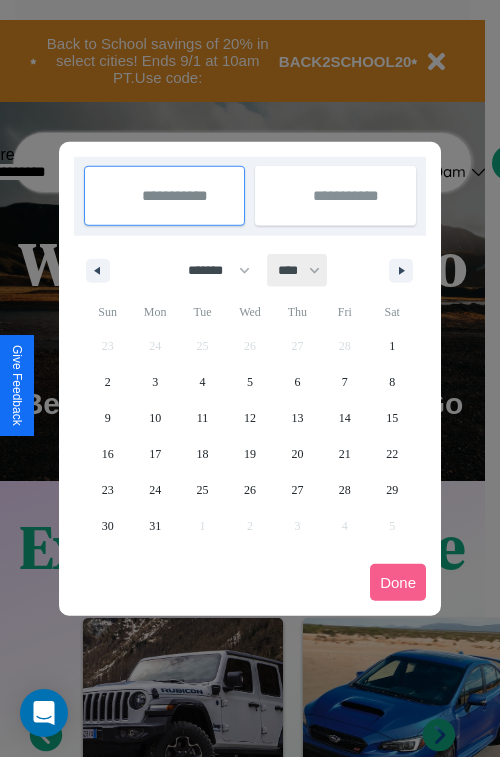 click on "**** **** **** **** **** **** **** **** **** **** **** **** **** **** **** **** **** **** **** **** **** **** **** **** **** **** **** **** **** **** **** **** **** **** **** **** **** **** **** **** **** **** **** **** **** **** **** **** **** **** **** **** **** **** **** **** **** **** **** **** **** **** **** **** **** **** **** **** **** **** **** **** **** **** **** **** **** **** **** **** **** **** **** **** **** **** **** **** **** **** **** **** **** **** **** **** **** **** **** **** **** **** **** **** **** **** **** **** **** **** **** **** **** **** **** **** **** **** **** **** ****" at bounding box center (298, 270) 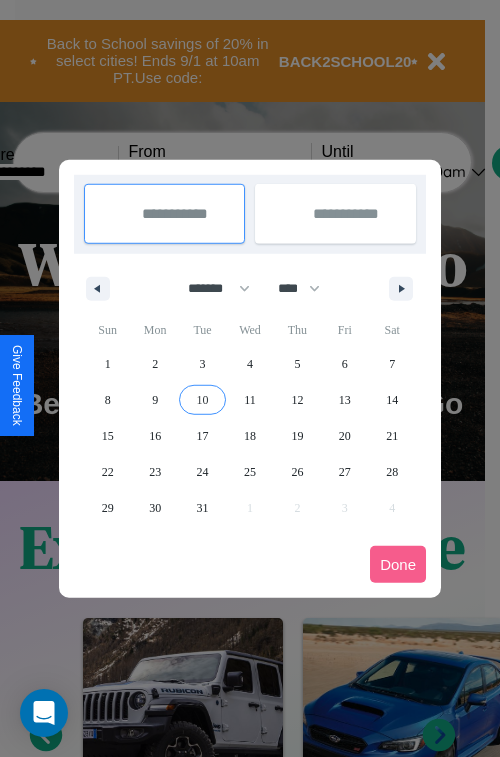 click on "10" at bounding box center (203, 400) 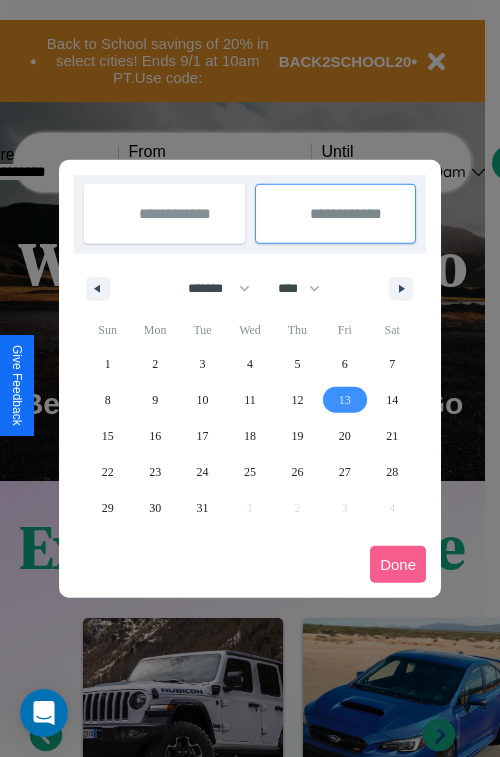 click on "13" at bounding box center (345, 400) 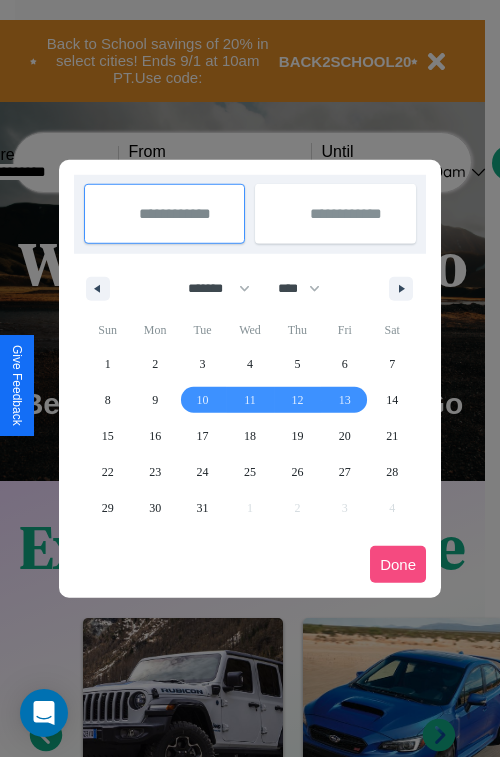 click on "Done" at bounding box center (398, 564) 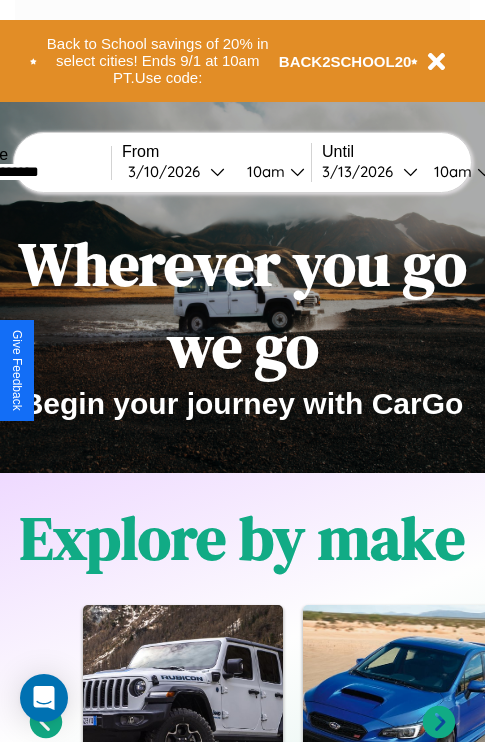 scroll, scrollTop: 0, scrollLeft: 74, axis: horizontal 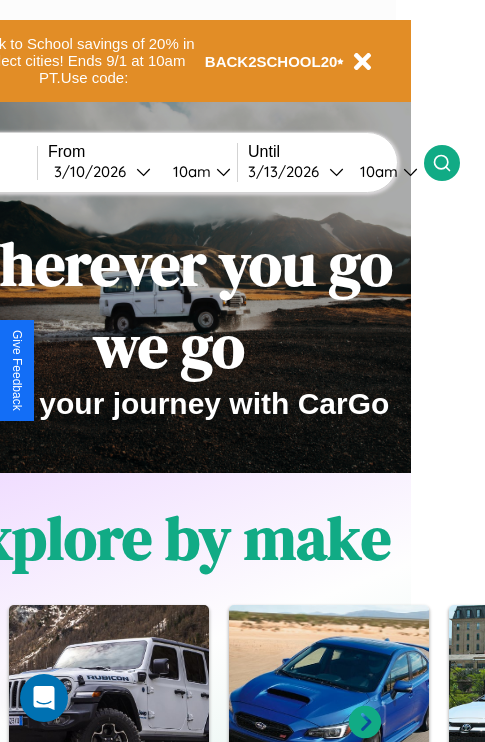 click 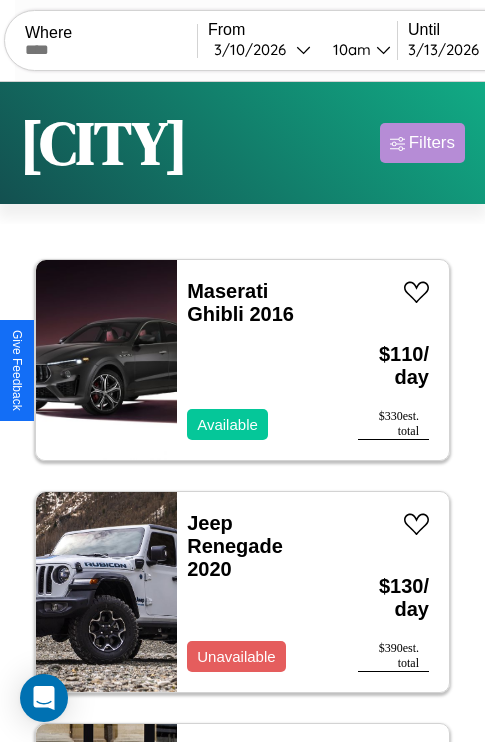 click on "Filters" at bounding box center (432, 143) 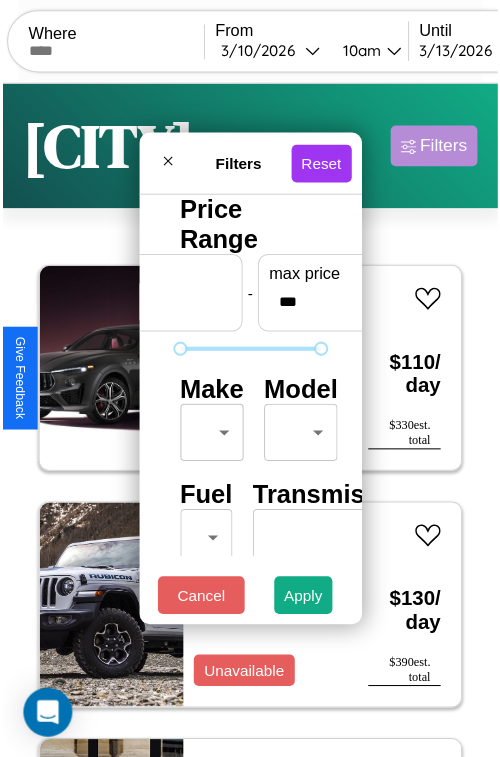 scroll, scrollTop: 59, scrollLeft: 0, axis: vertical 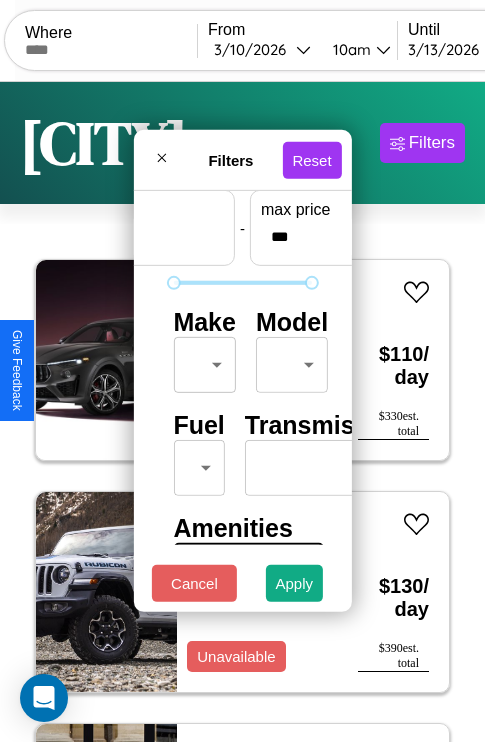 click on "CarGo Where From 3 / 10 / 2026 10am Until 3 / 13 / 2026 10am Become a Host Login Sign Up [CITY] Filters 21  cars in this area These cars can be picked up in this city. Maserati   Ghibli   2016 Available $ 110  / day $ 330  est. total Jeep   Renegade   2020 Unavailable $ 130  / day $ 390  est. total Alfa Romeo   8C Competizione Spider   2018 Available $ 30  / day $ 90  est. total Tesla   Semi   2014 Available $ 60  / day $ 180  est. total Ford   Granada   2022 Available $ 130  / day $ 390  est. total Tesla   Model X   2020 Available $ 180  / day $ 540  est. total Ferrari   Daytona SP3   2016 Available $ 70  / day $ 210  est. total Bentley   Turbo   2024 Available $ 30  / day $ 90  est. total GMC   Heavy Conventional   2023 Available $ 170  / day $ 510  est. total Lexus   LX   2016 Available $ 160  / day $ 480  est. total Hyundai   Elantra GT   2024 Unavailable $ 80  / day $ 240  est. total Lexus   IS   2017 Available $ 110  / day $ 330  est. total Bentley   A [LAST] GT Bentley   2022 Available $ 100 $" at bounding box center (242, 412) 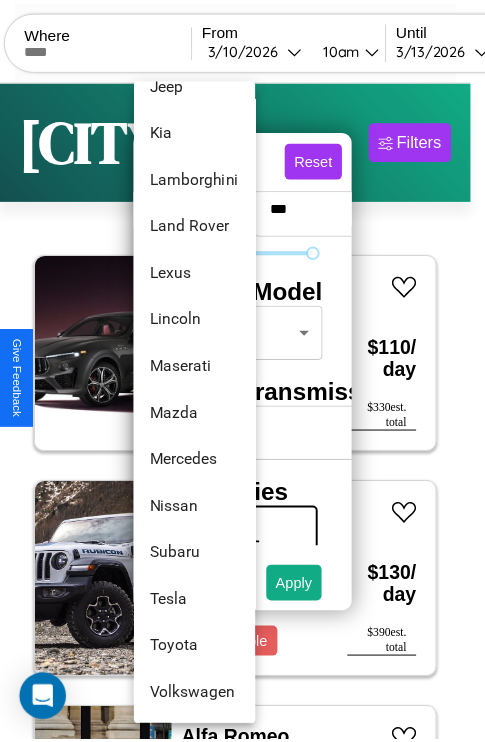 scroll, scrollTop: 1083, scrollLeft: 0, axis: vertical 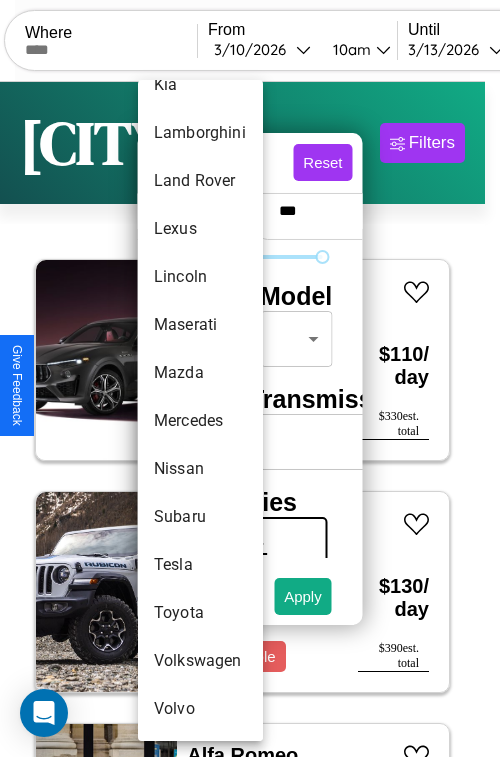 click on "Volkswagen" at bounding box center (200, 661) 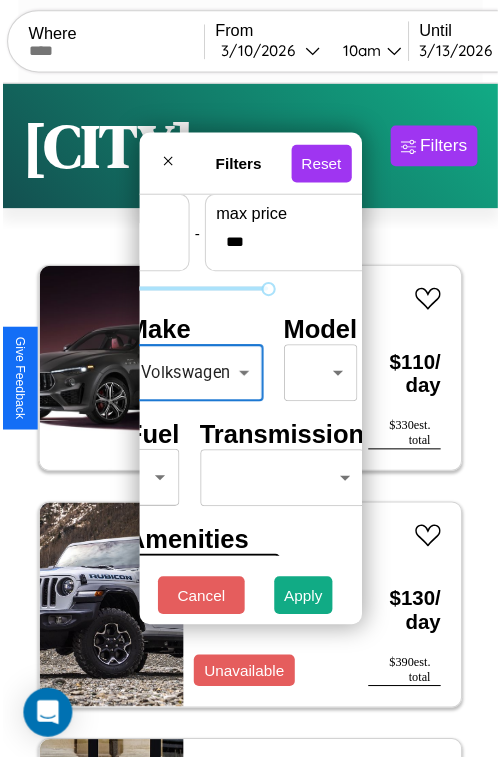 scroll, scrollTop: 59, scrollLeft: 56, axis: both 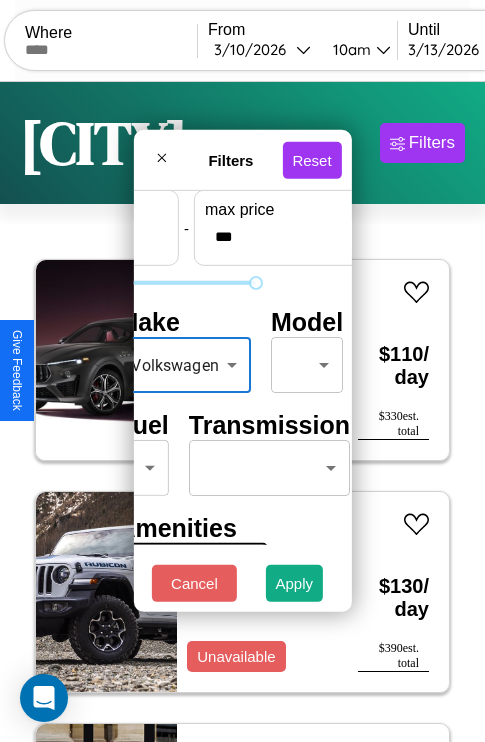 click on "CarGo Where From 3 / 10 / 2026 10am Until 3 / 13 / 2026 10am Become a Host Login Sign Up [CITY] Filters 21  cars in this area These cars can be picked up in this city. Maserati   Ghibli   2016 Available $ 110  / day $ 330  est. total Jeep   Renegade   2020 Unavailable $ 130  / day $ 390  est. total Alfa Romeo   8C Competizione Spider   2018 Available $ 30  / day $ 90  est. total Tesla   Semi   2014 Available $ 60  / day $ 180  est. total Ford   Granada   2022 Available $ 130  / day $ 390  est. total Tesla   Model X   2020 Available $ 180  / day $ 540  est. total Ferrari   Daytona SP3   2016 Available $ 70  / day $ 210  est. total Bentley   Turbo   2024 Available $ 30  / day $ 90  est. total GMC   Heavy Conventional   2023 Available $ 170  / day $ 510  est. total Lexus   LX   2016 Available $ 160  / day $ 480  est. total Hyundai   Elantra GT   2024 Unavailable $ 80  / day $ 240  est. total Lexus   IS   2017 Available $ 110  / day $ 330  est. total Bentley   A [LAST] GT Bentley   2022 Available $ 100 $" at bounding box center (242, 412) 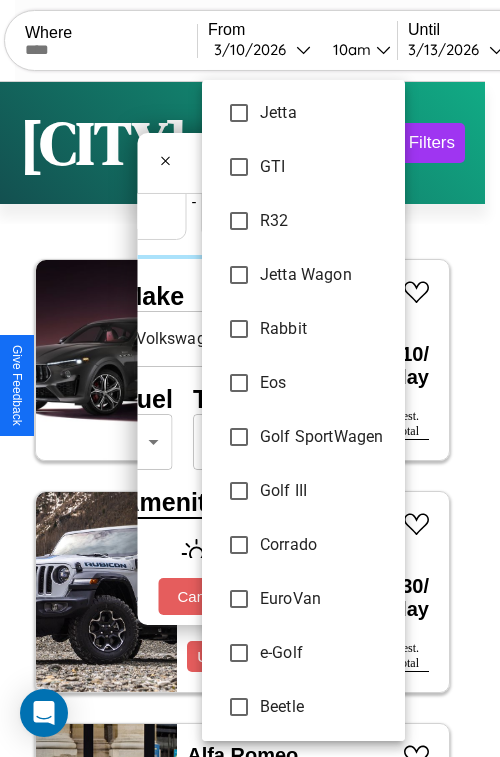 scroll, scrollTop: 347, scrollLeft: 0, axis: vertical 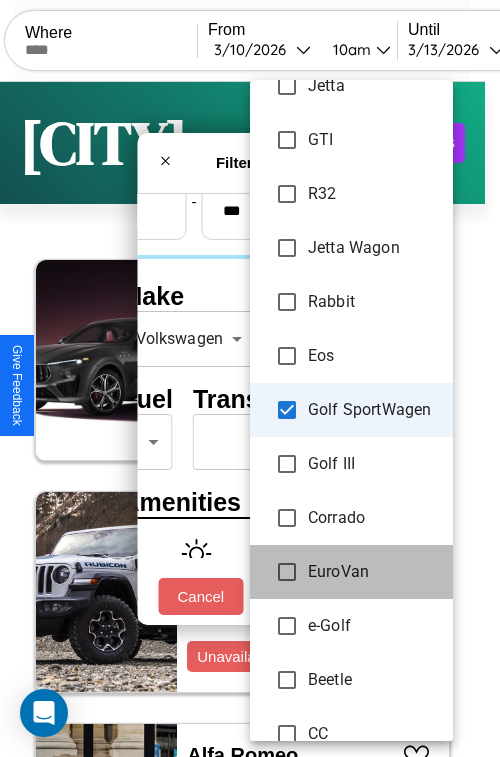 click on "EuroVan" at bounding box center (351, 572) 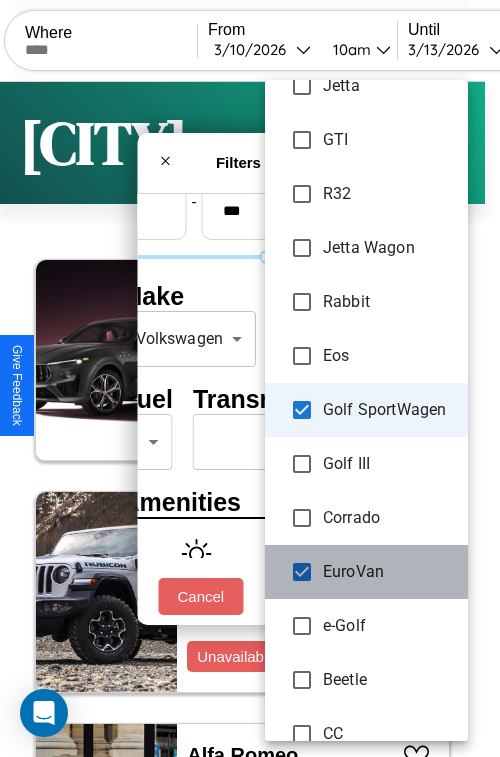 scroll, scrollTop: 177, scrollLeft: 0, axis: vertical 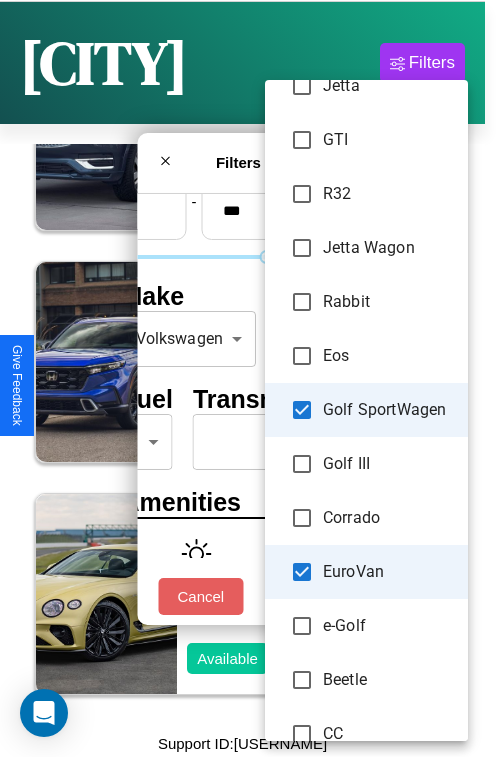 click at bounding box center (250, 378) 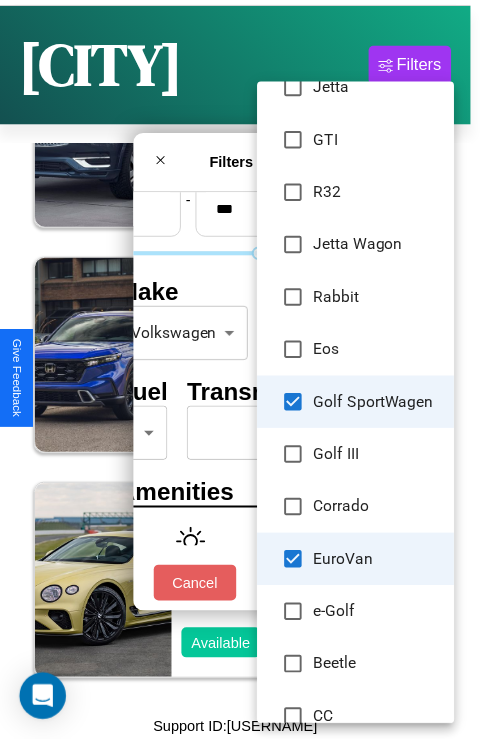 scroll, scrollTop: 80, scrollLeft: 0, axis: vertical 